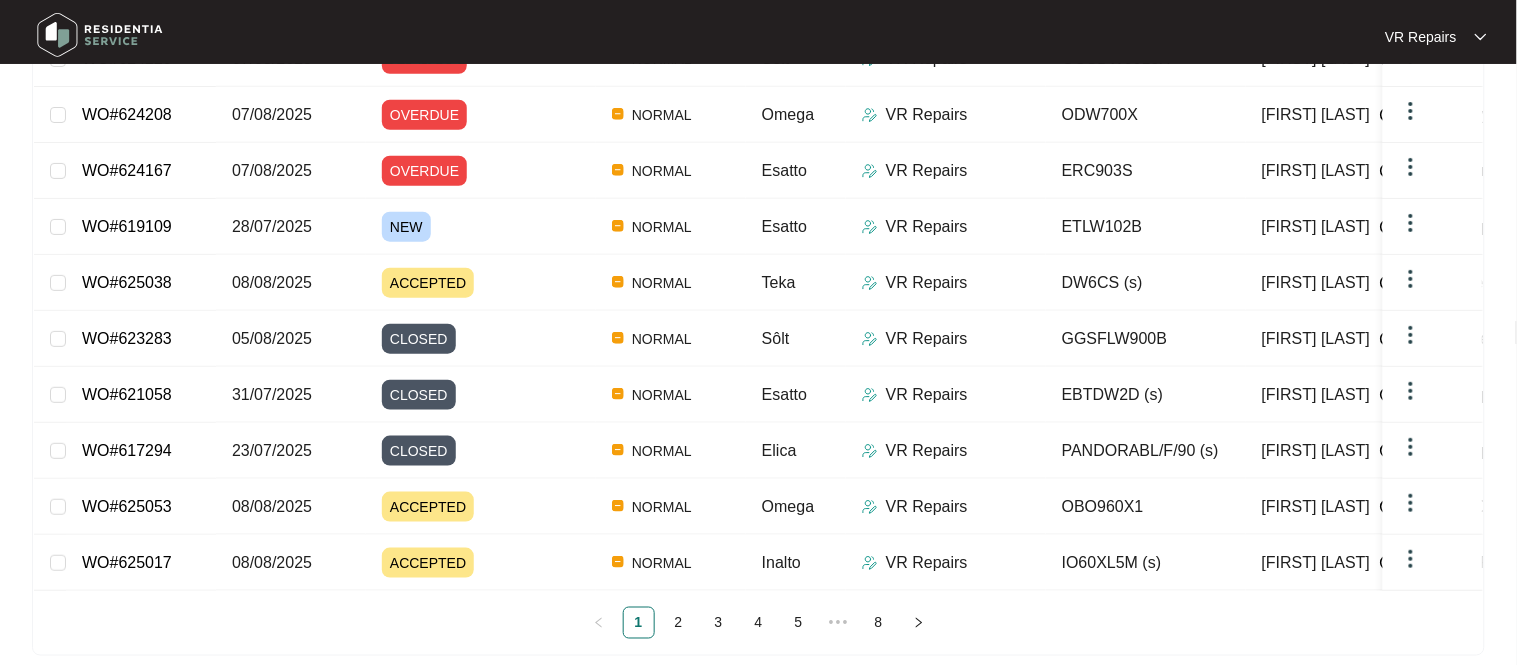 scroll, scrollTop: 0, scrollLeft: 0, axis: both 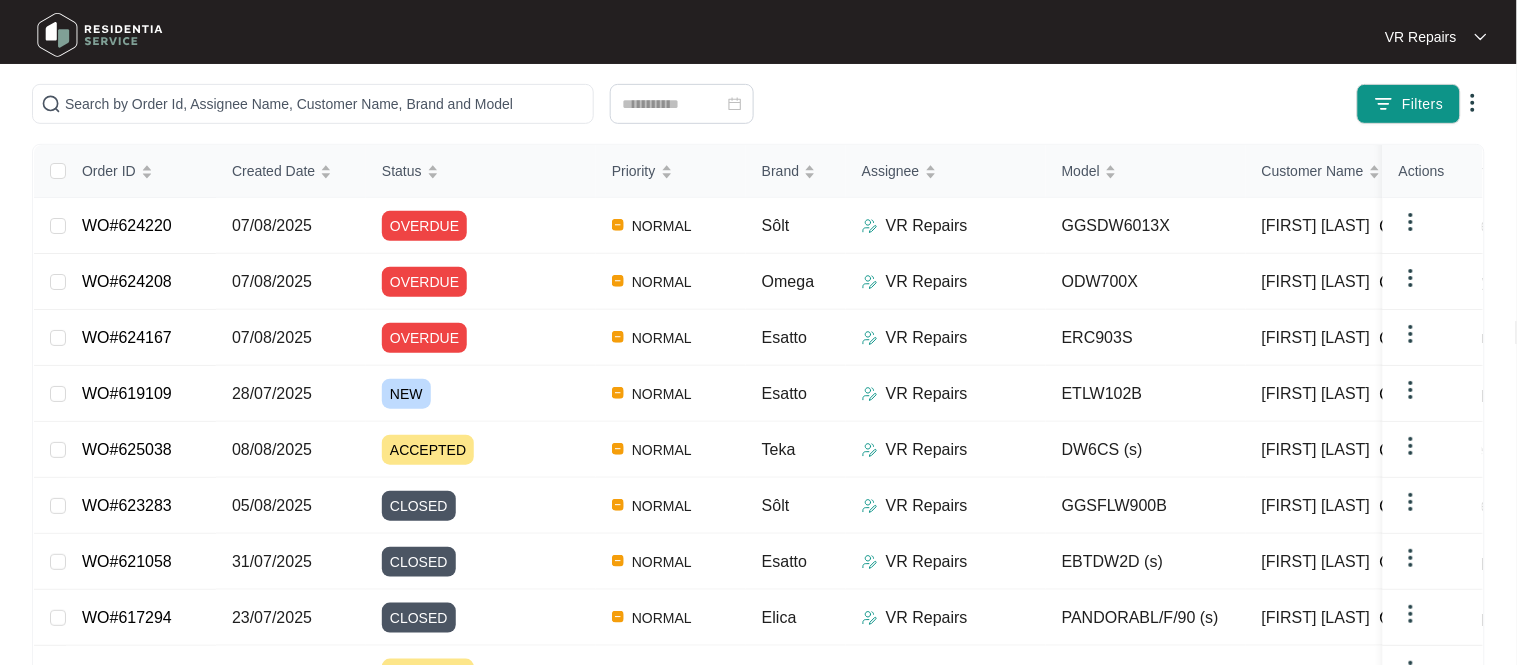 click on "WO#619109" at bounding box center (127, 393) 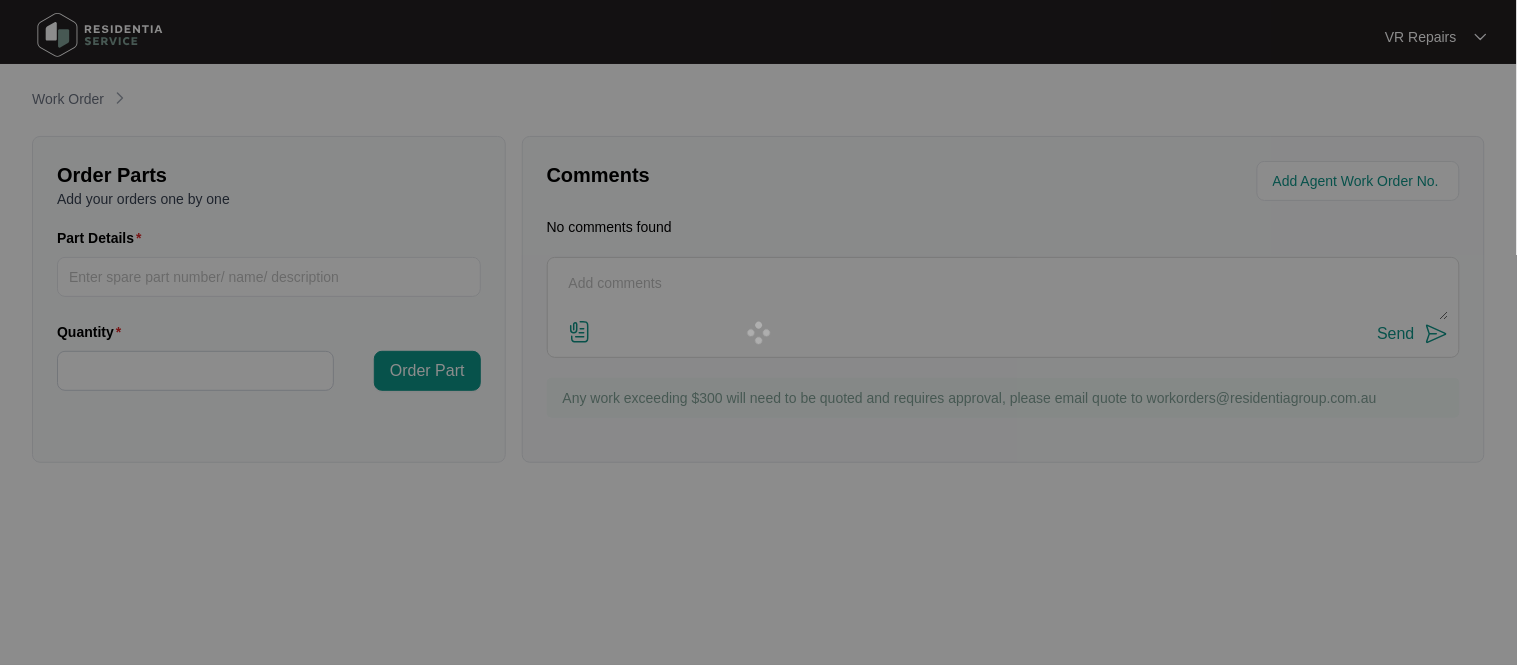 scroll, scrollTop: 0, scrollLeft: 0, axis: both 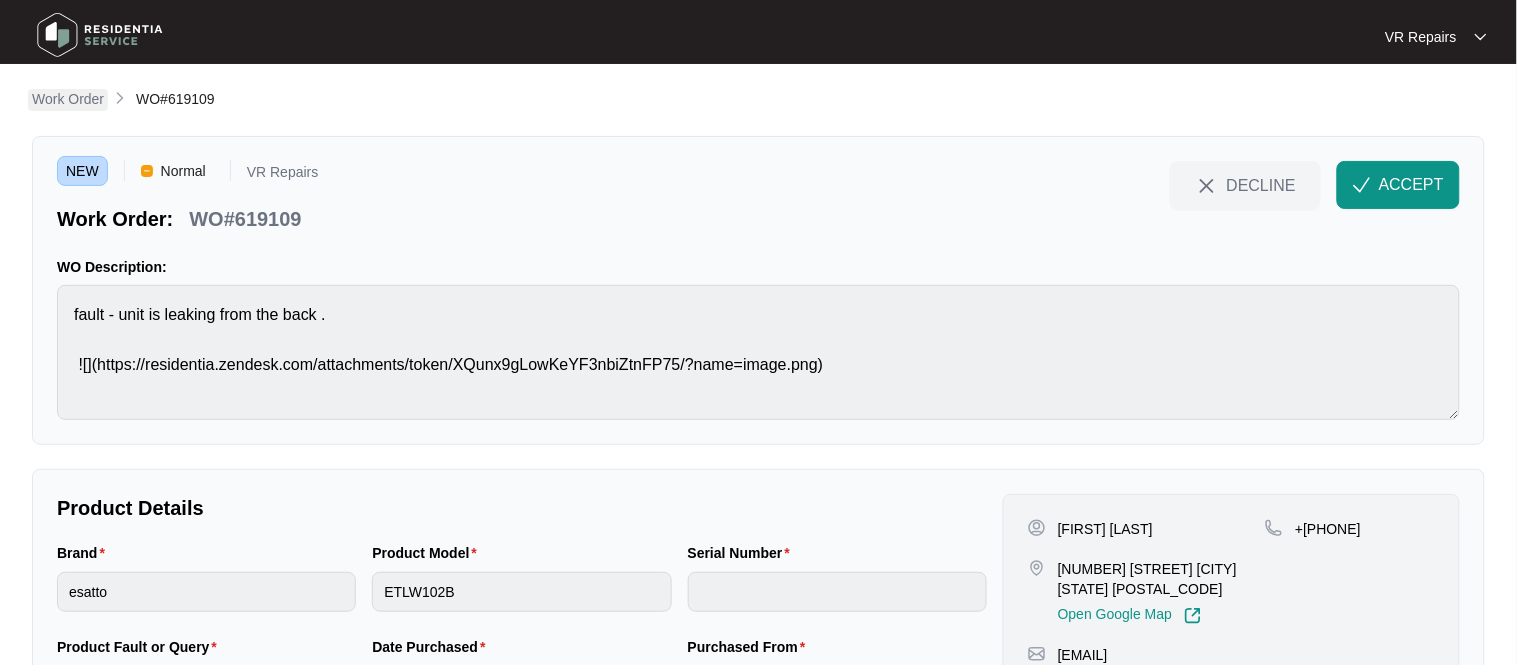 click on "Work Order" at bounding box center (68, 99) 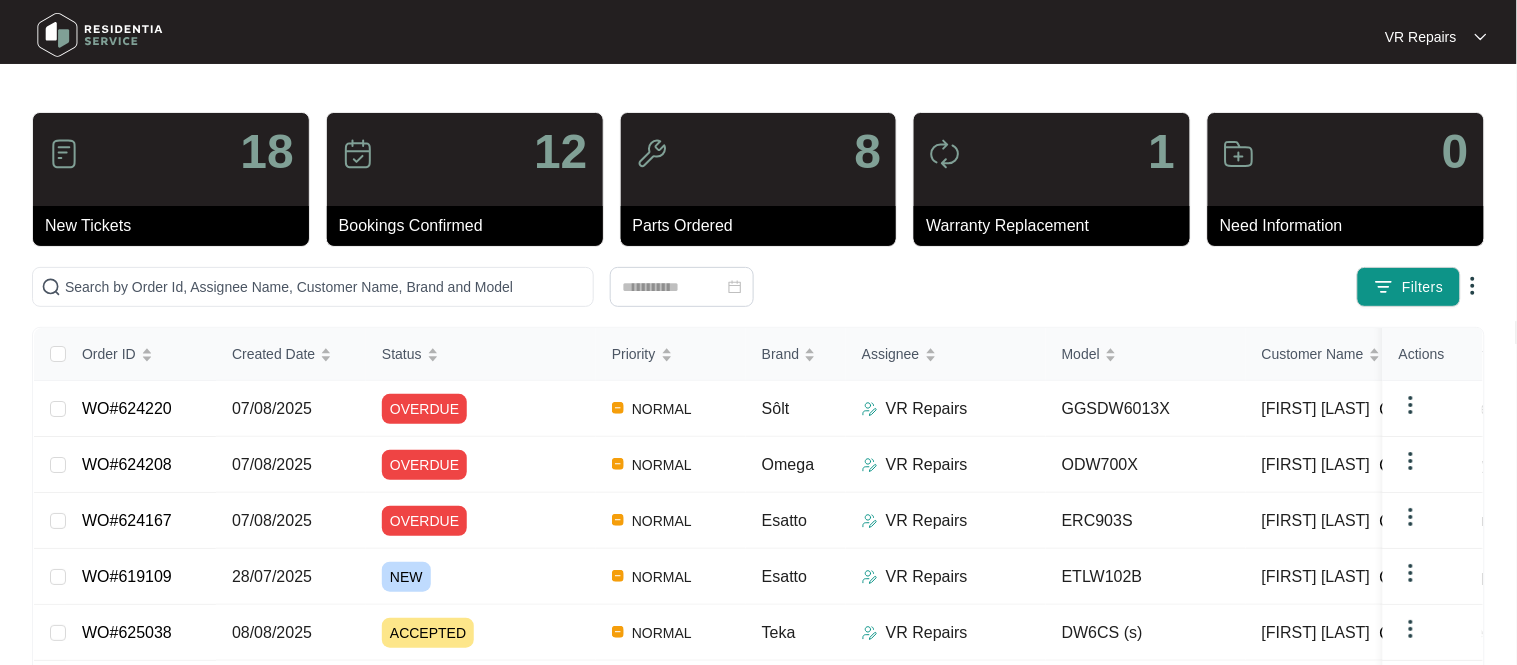 click on "WO#624208" at bounding box center [127, 464] 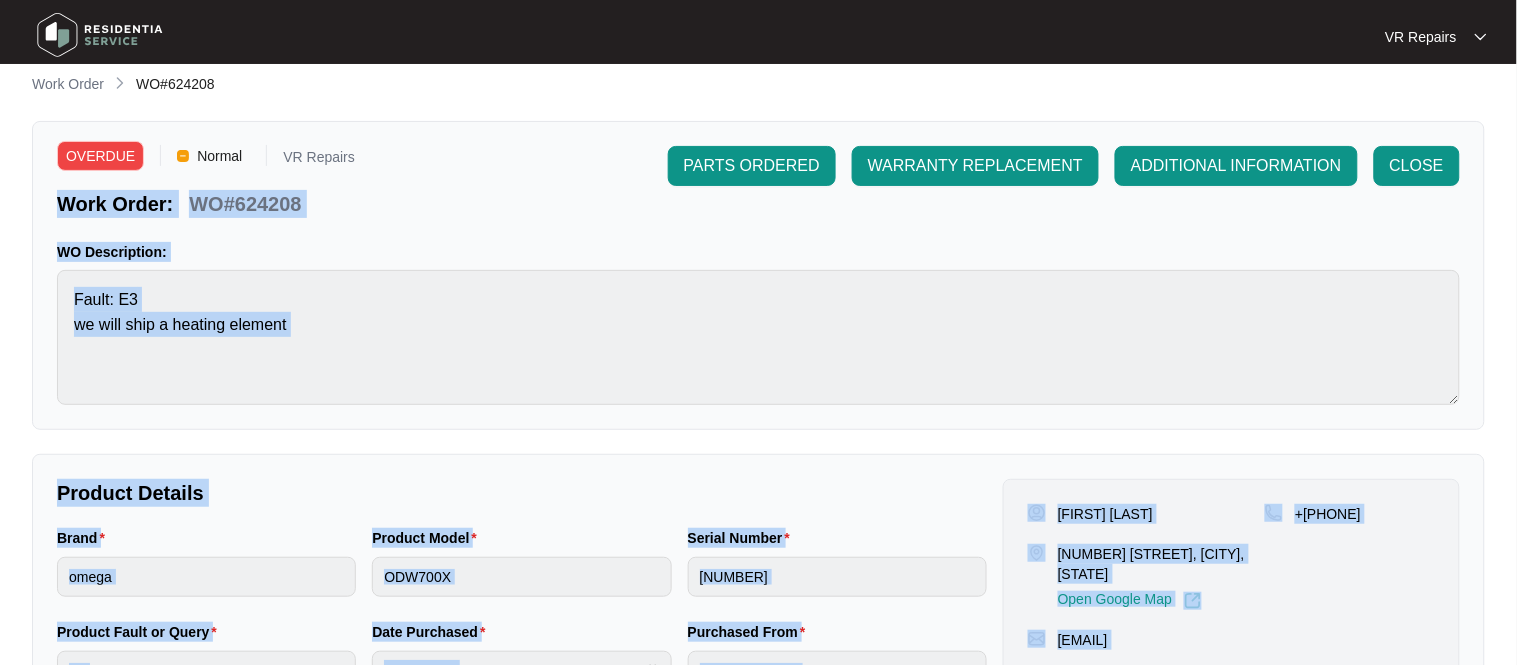 scroll, scrollTop: 0, scrollLeft: 0, axis: both 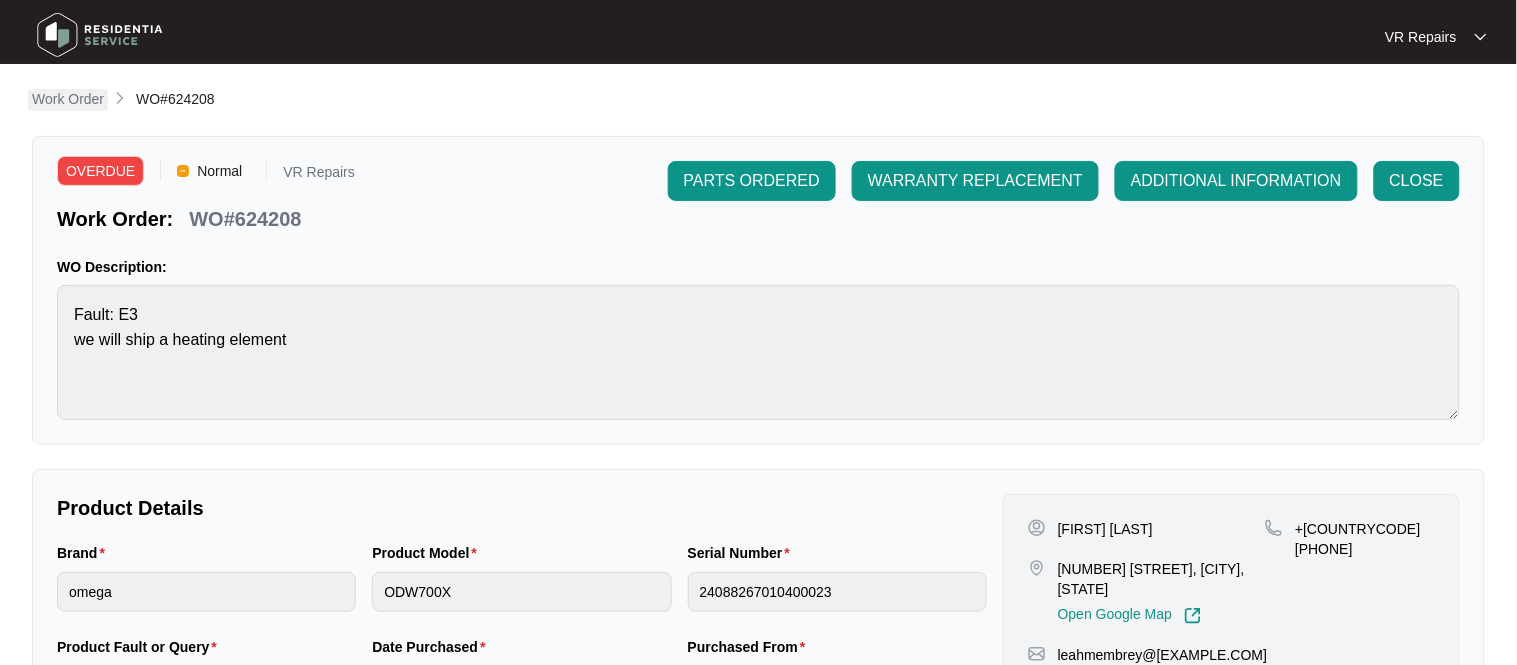 click on "Work Order" at bounding box center [68, 99] 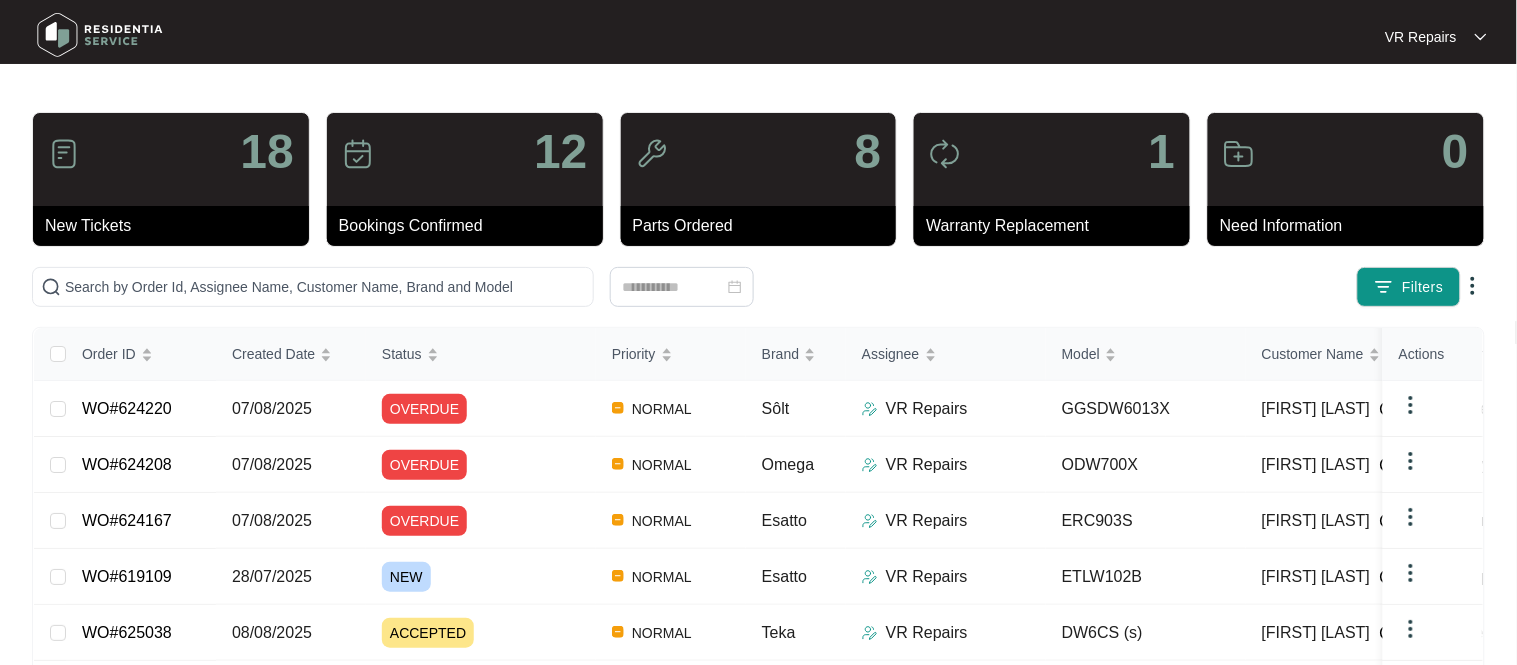 click at bounding box center (1411, 405) 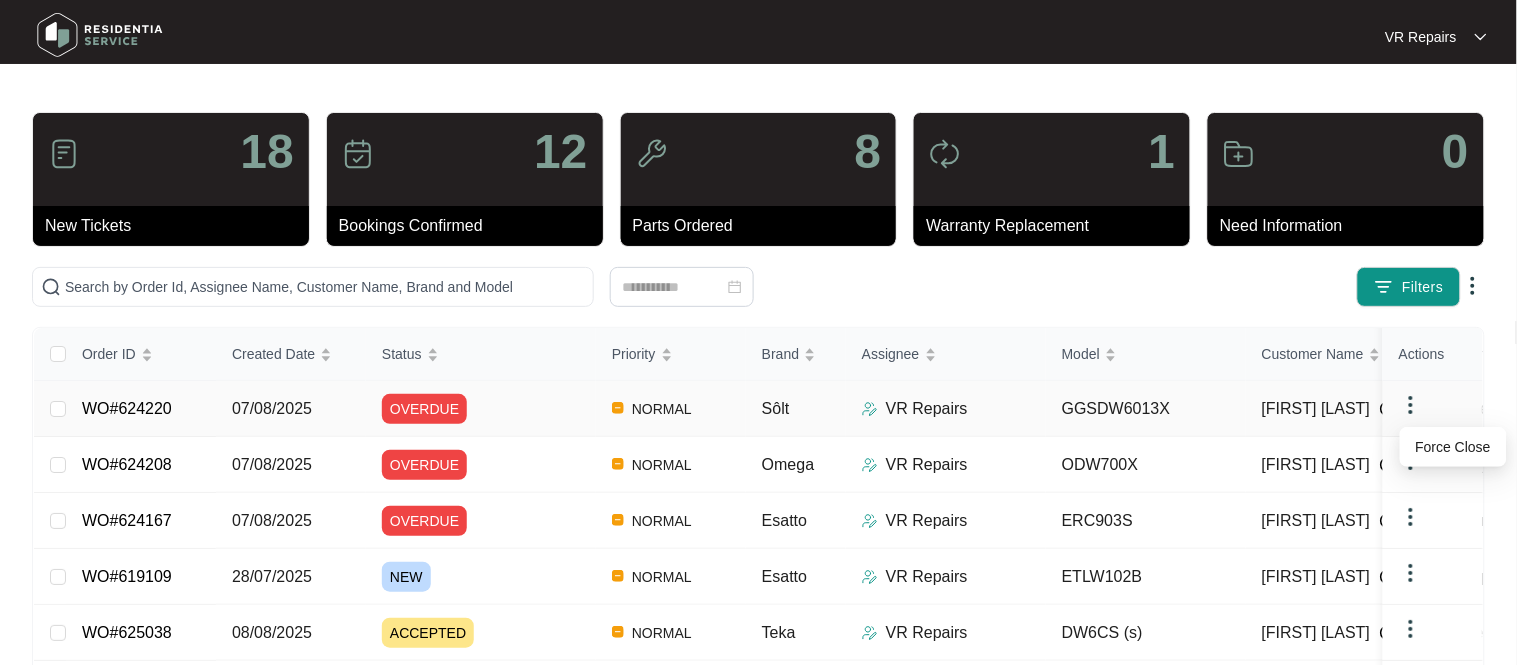 click on "Filters" at bounding box center (1187, 287) 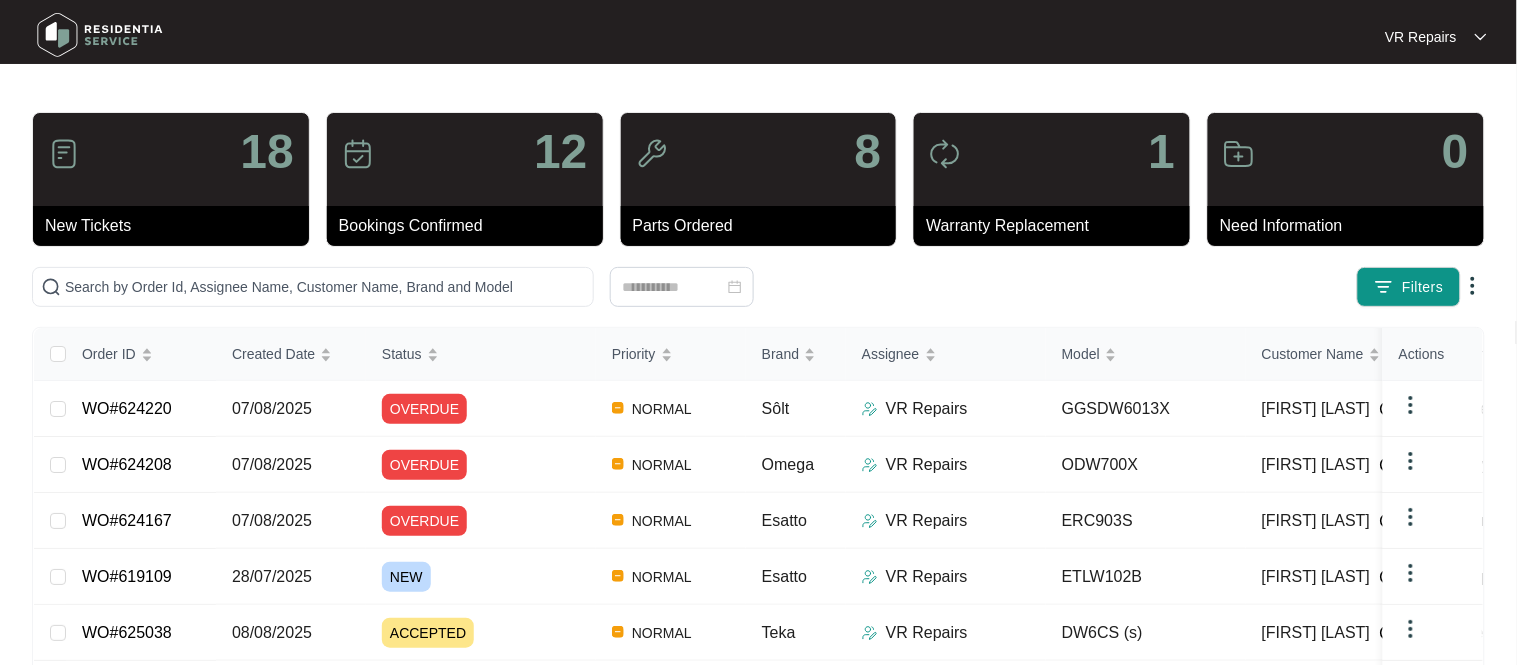 click at bounding box center [1473, 286] 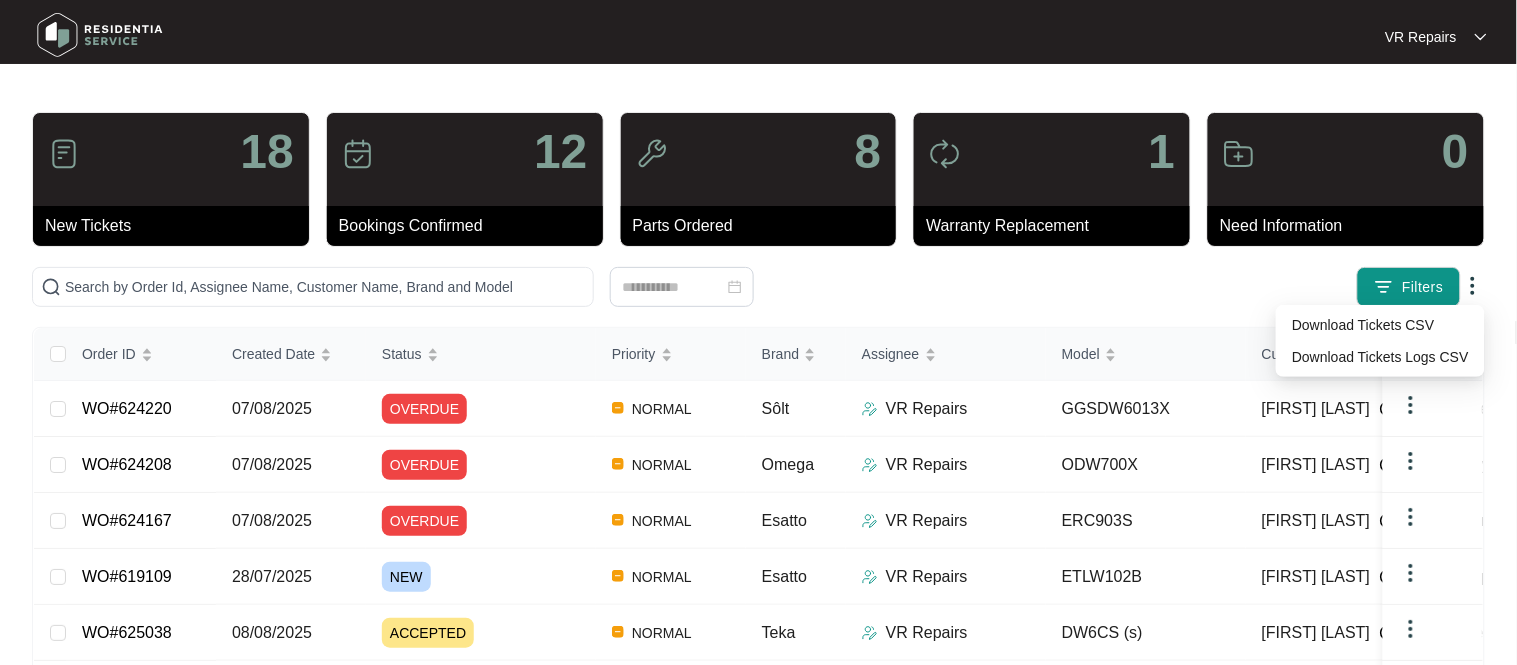 click on "Filters" at bounding box center (1187, 287) 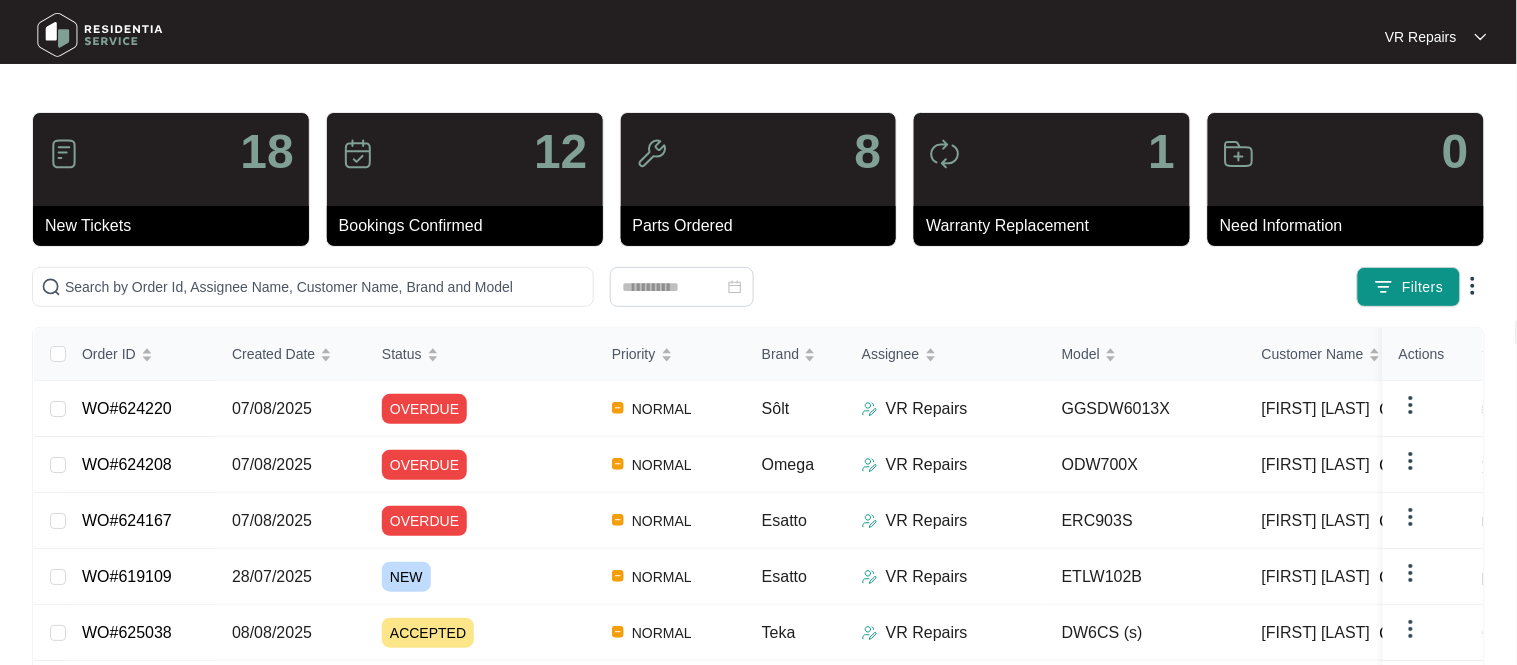 click on "NORMAL" at bounding box center [662, 409] 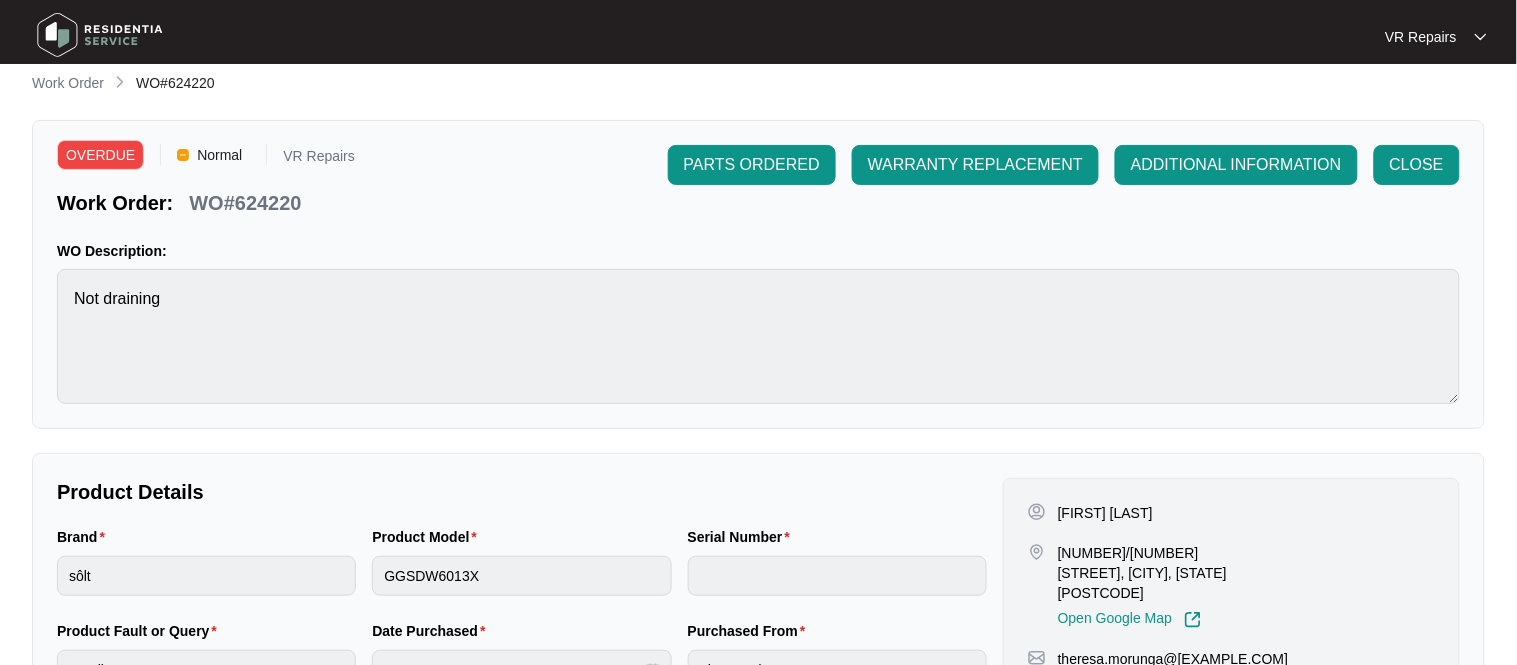 scroll, scrollTop: 0, scrollLeft: 0, axis: both 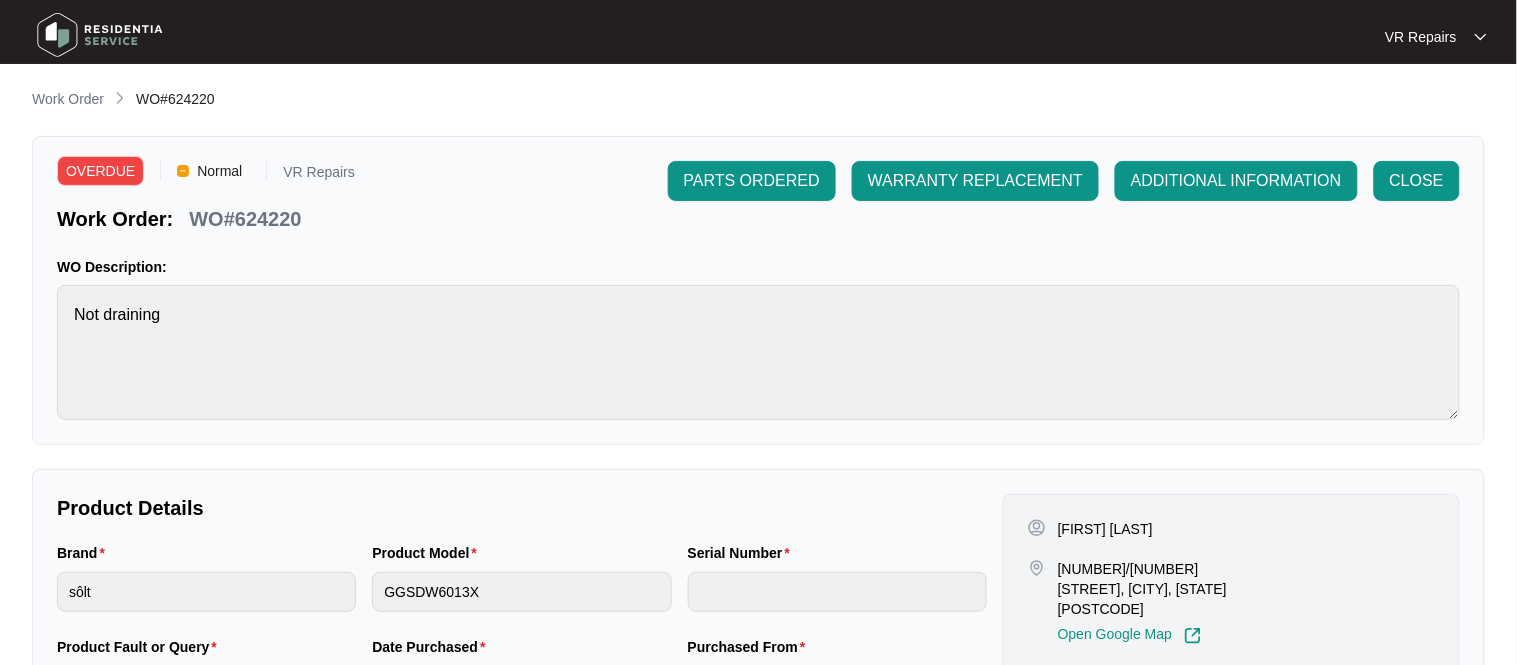 click on "VR Repairs" at bounding box center [1426, 37] 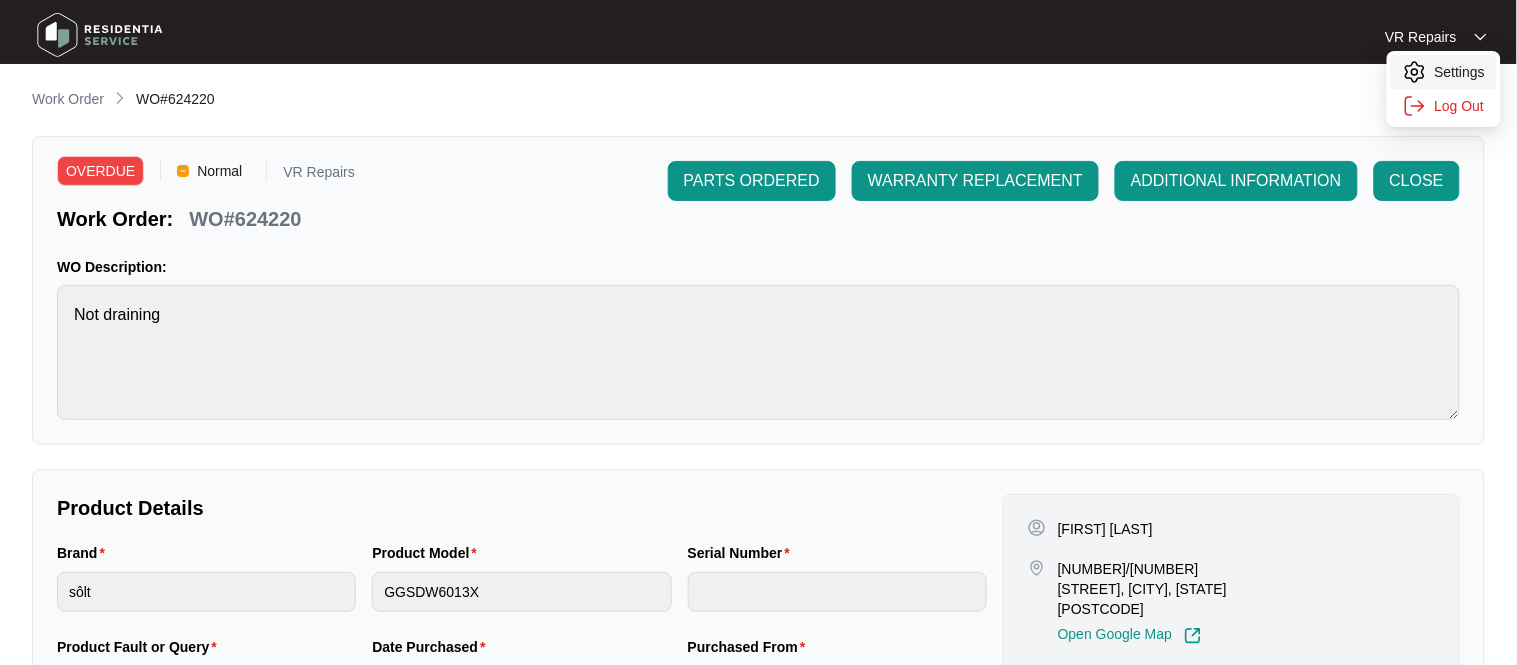click on "Settings" at bounding box center [1460, 72] 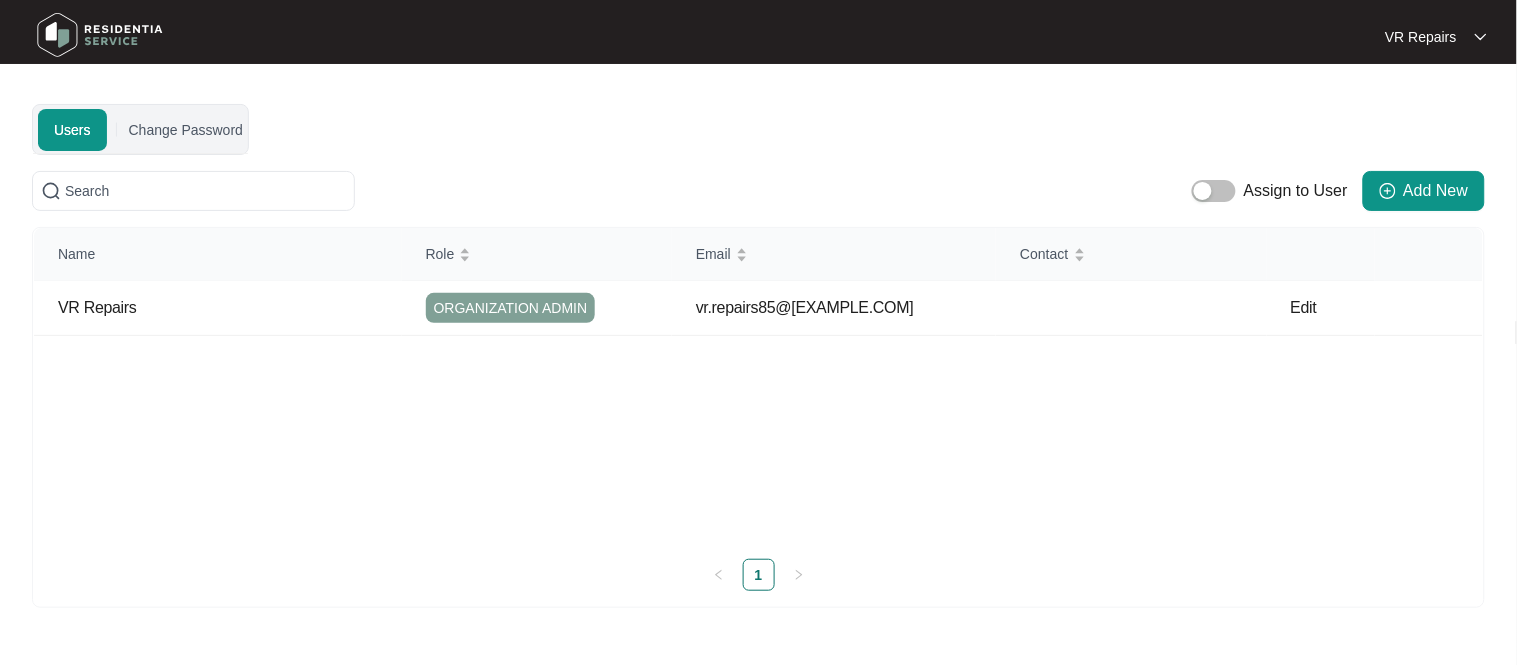 click on "VR Repairs" at bounding box center (1421, 37) 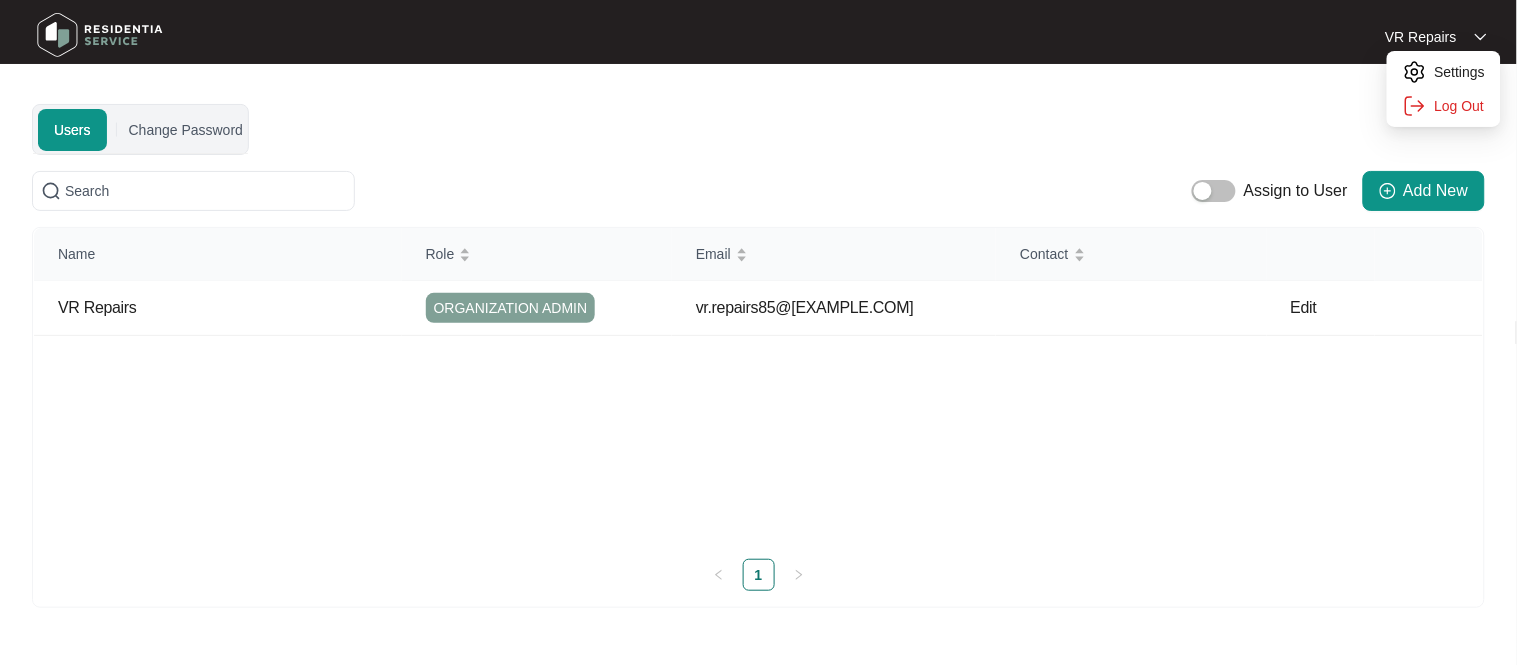 click on "Users Change Password Assign to User Add New Name Role Email Contact             VR Repairs  ORGANIZATION ADMIN vr.repairs85@[EXAMPLE.COM] Edit 1" at bounding box center (758, 356) 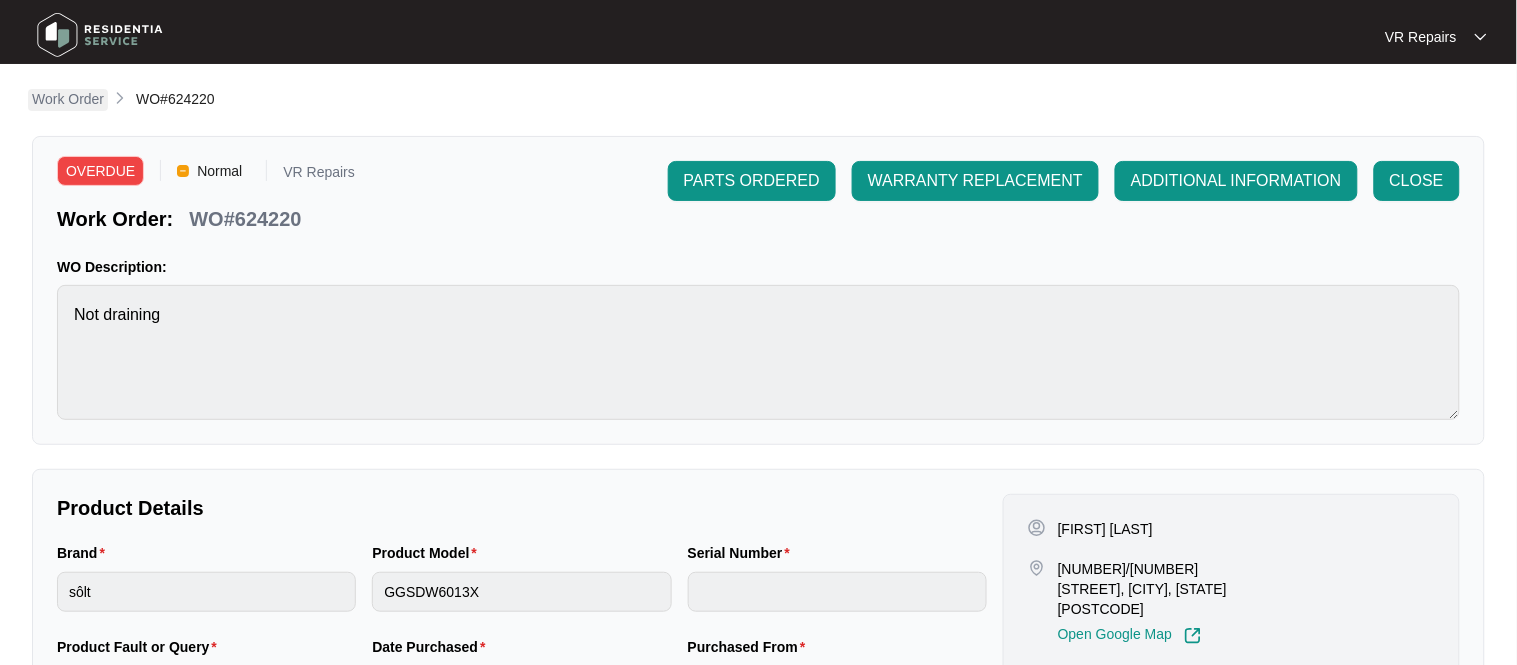 click on "Work Order" at bounding box center (68, 99) 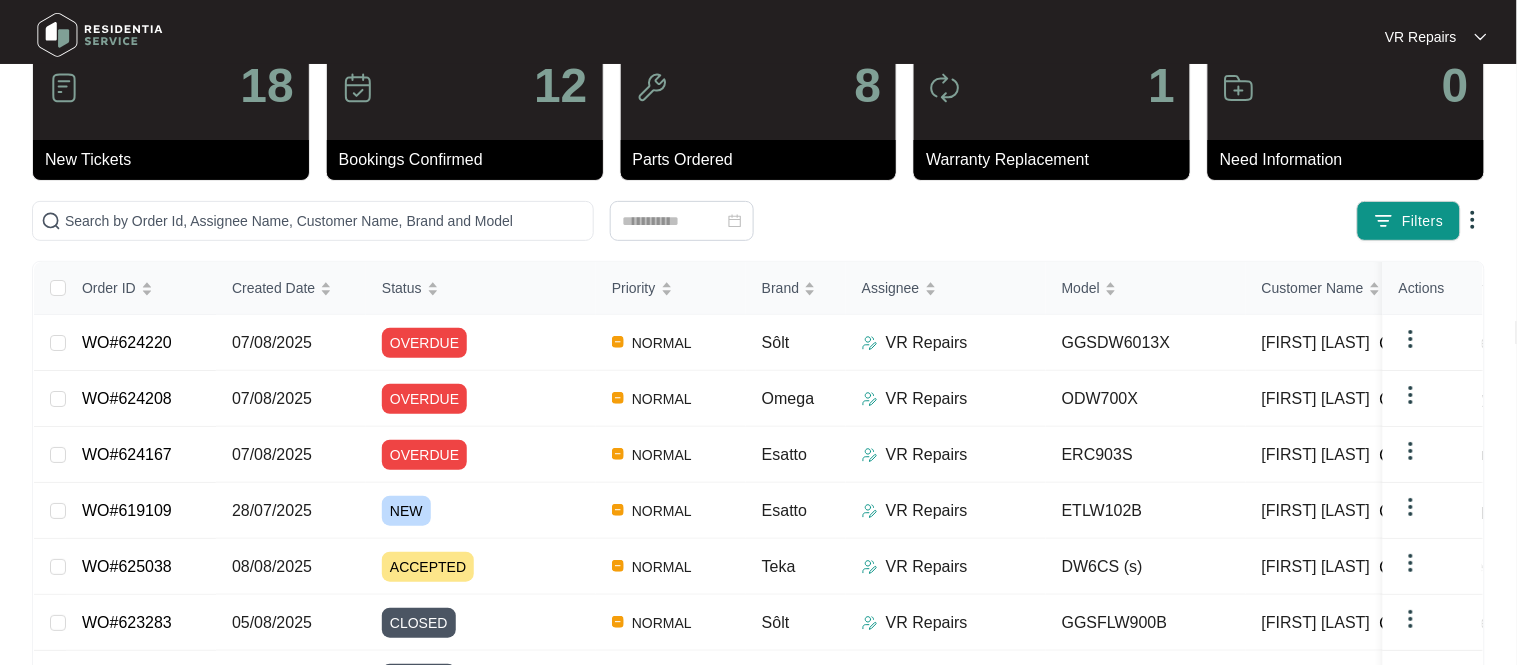 scroll, scrollTop: 62, scrollLeft: 0, axis: vertical 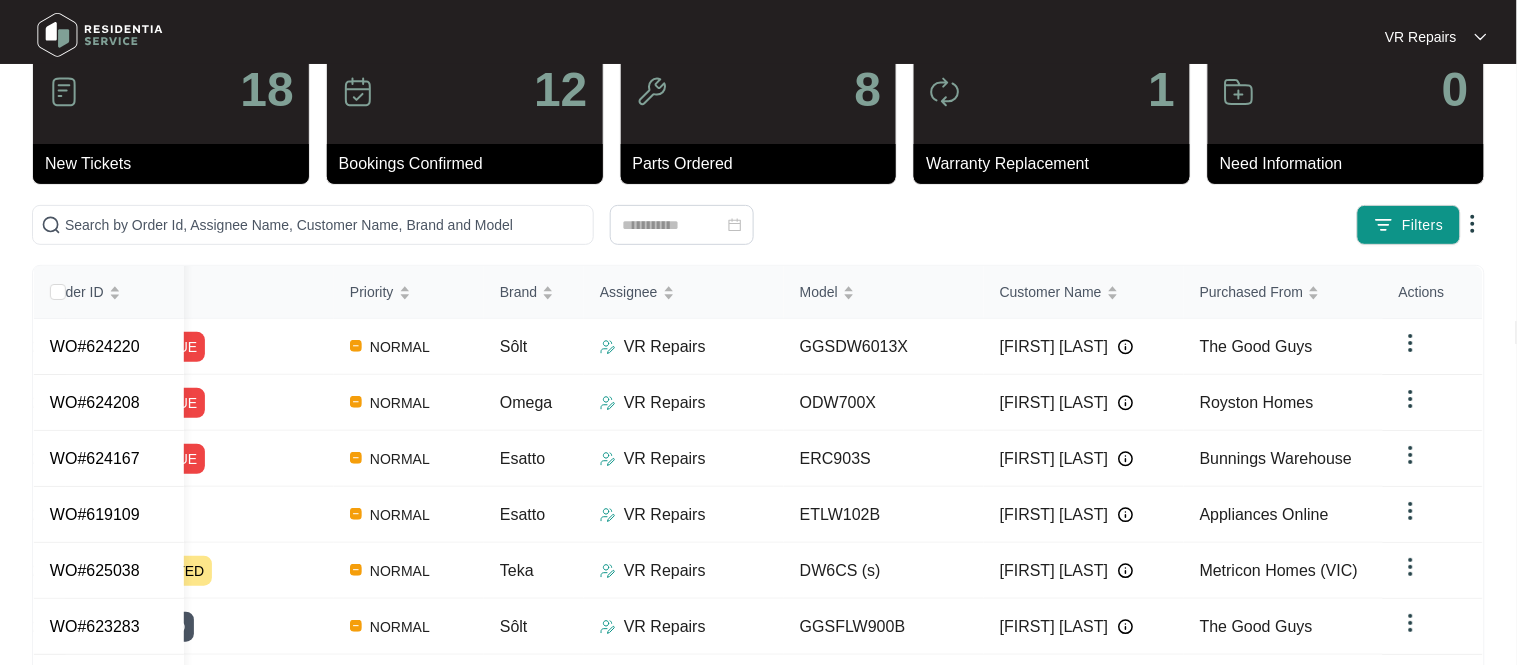 click at bounding box center (1411, 343) 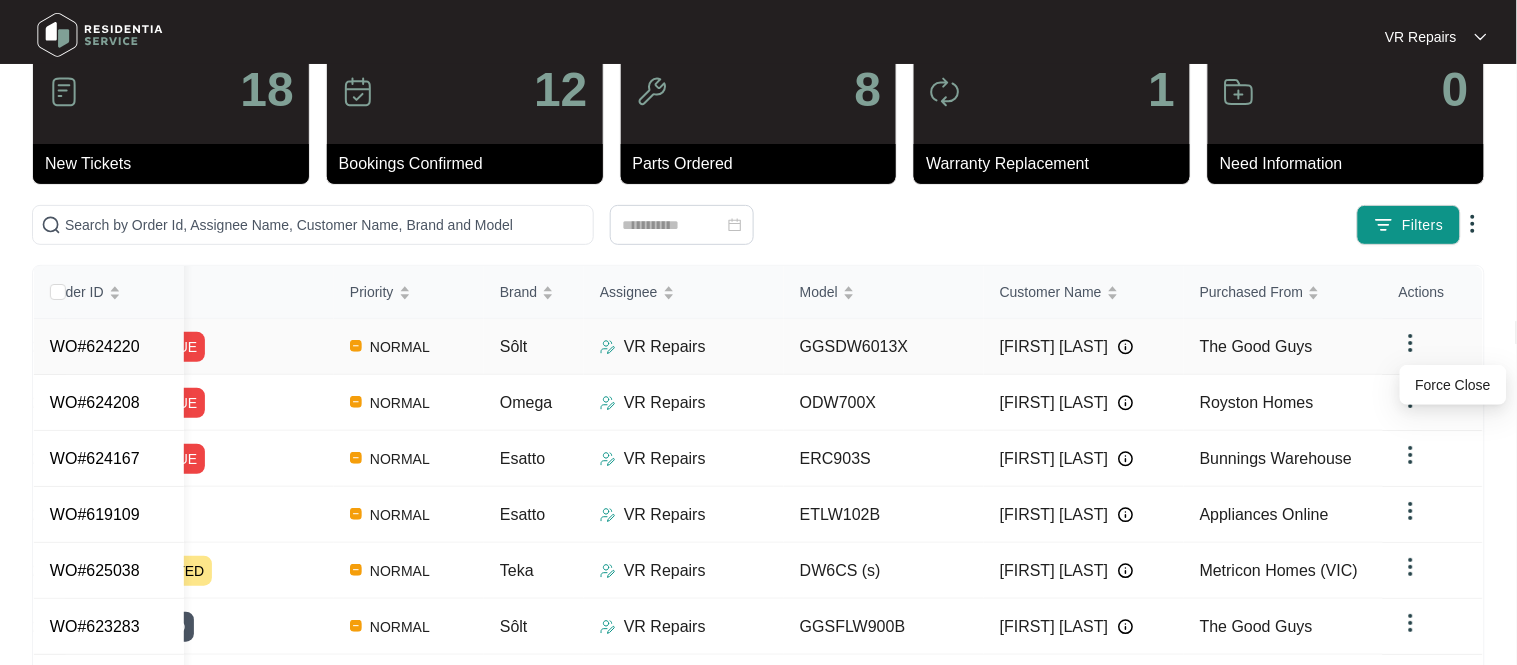 click on "Filters" at bounding box center (1187, 225) 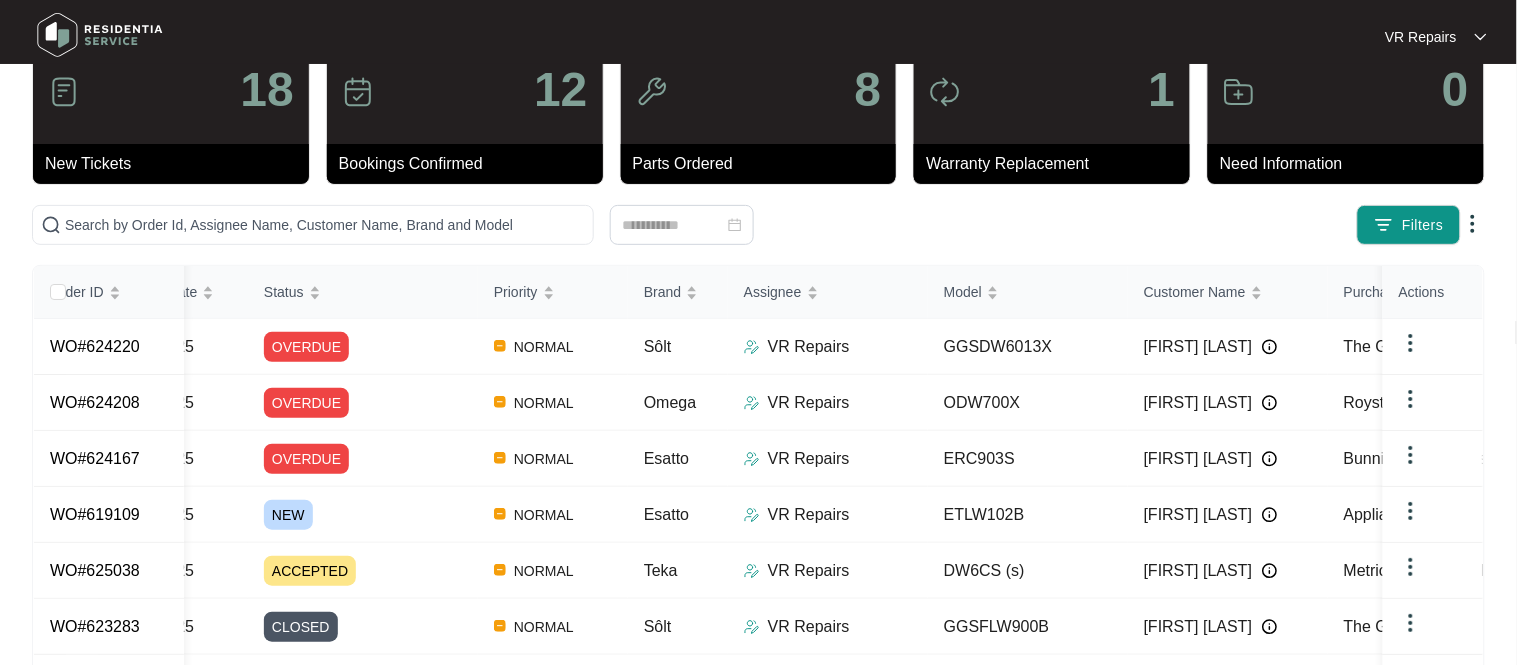 scroll, scrollTop: 0, scrollLeft: 0, axis: both 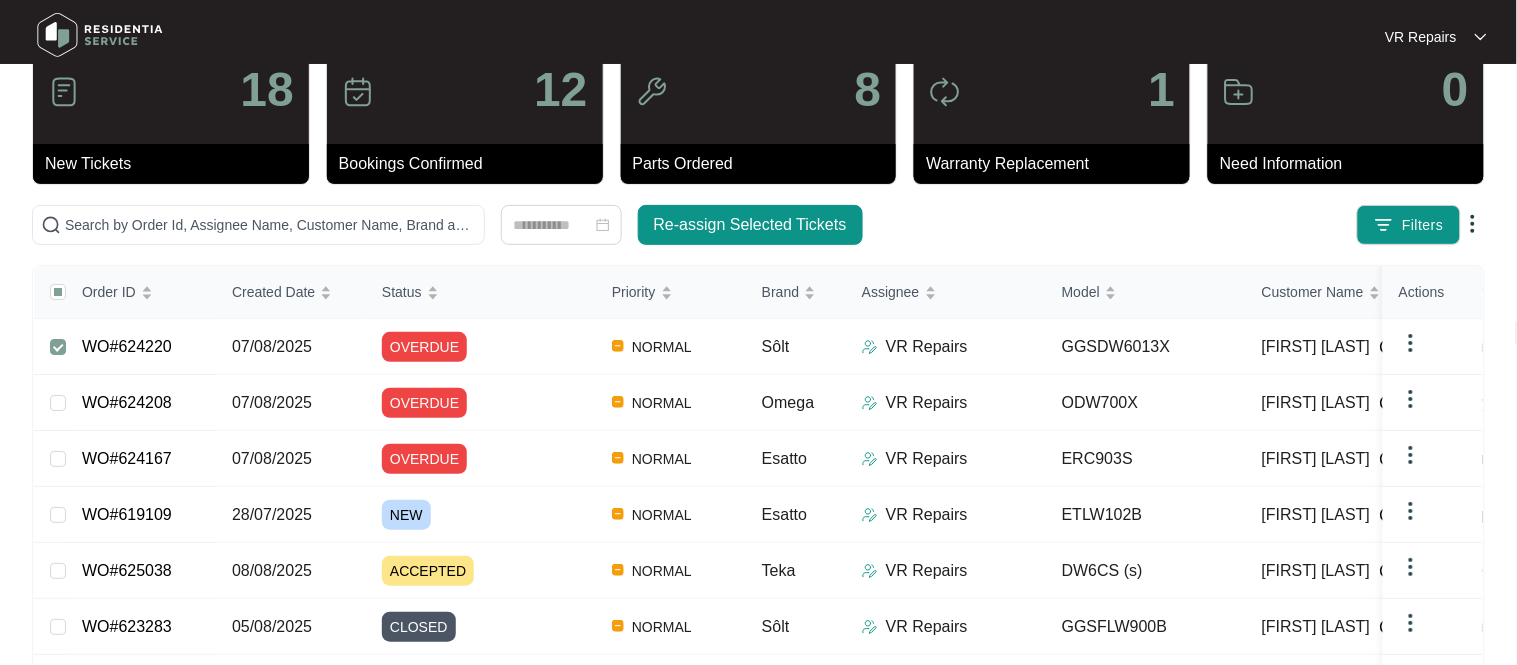 click at bounding box center [1411, 343] 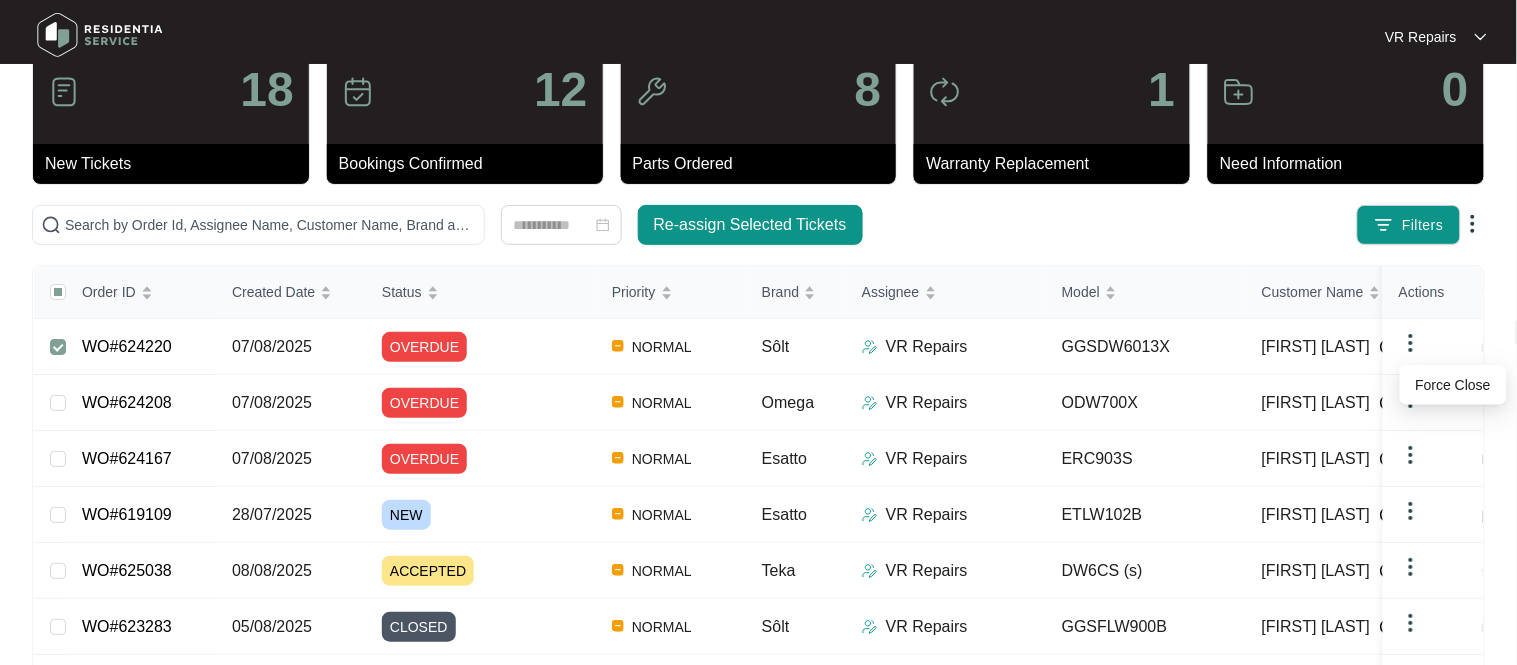 click on "Filters" at bounding box center (1187, 225) 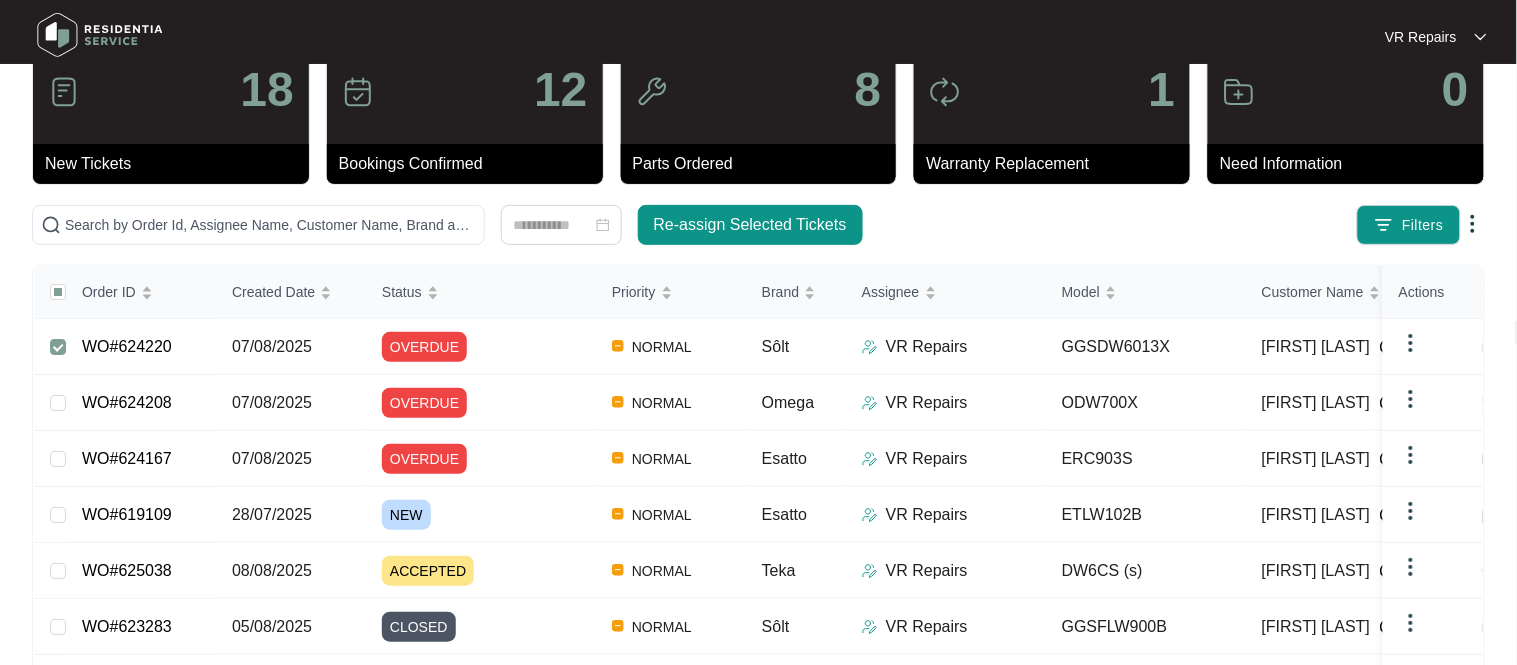 click at bounding box center (1473, 224) 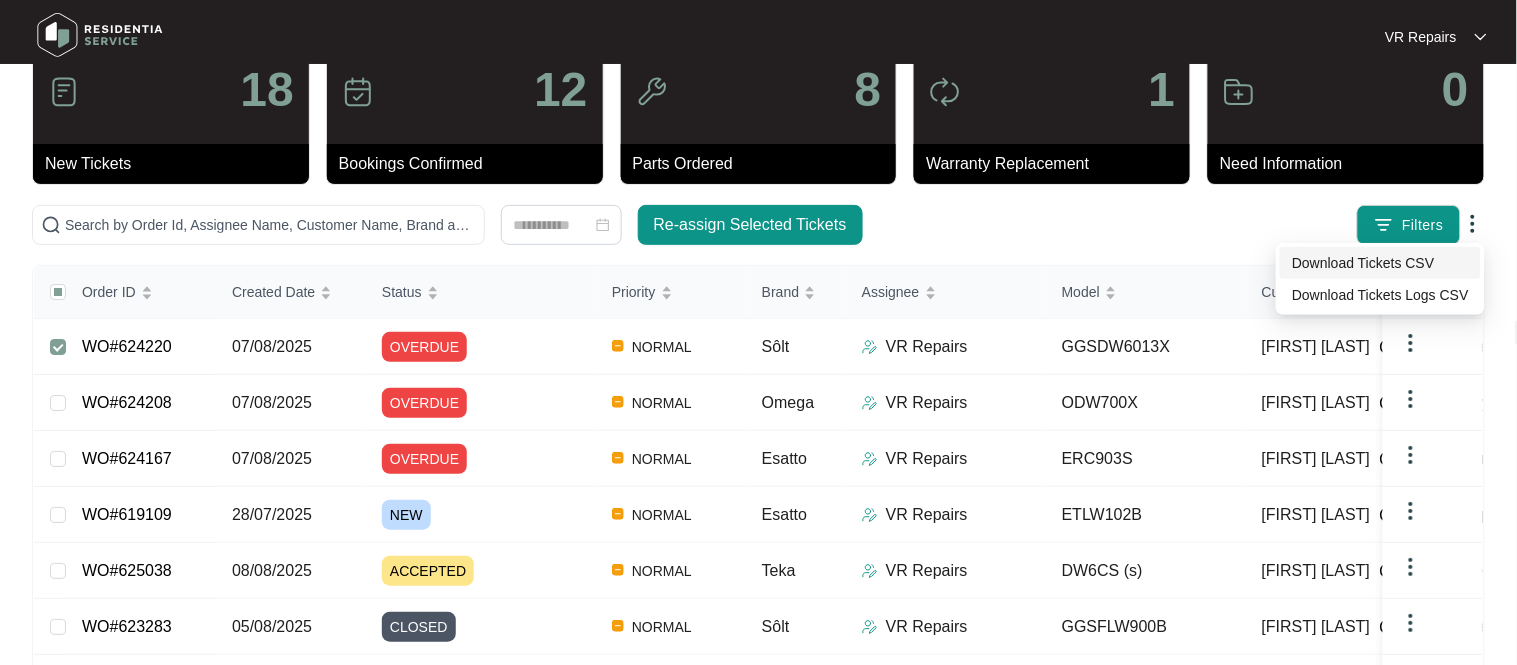 click on "Download Tickets CSV" at bounding box center (1380, 263) 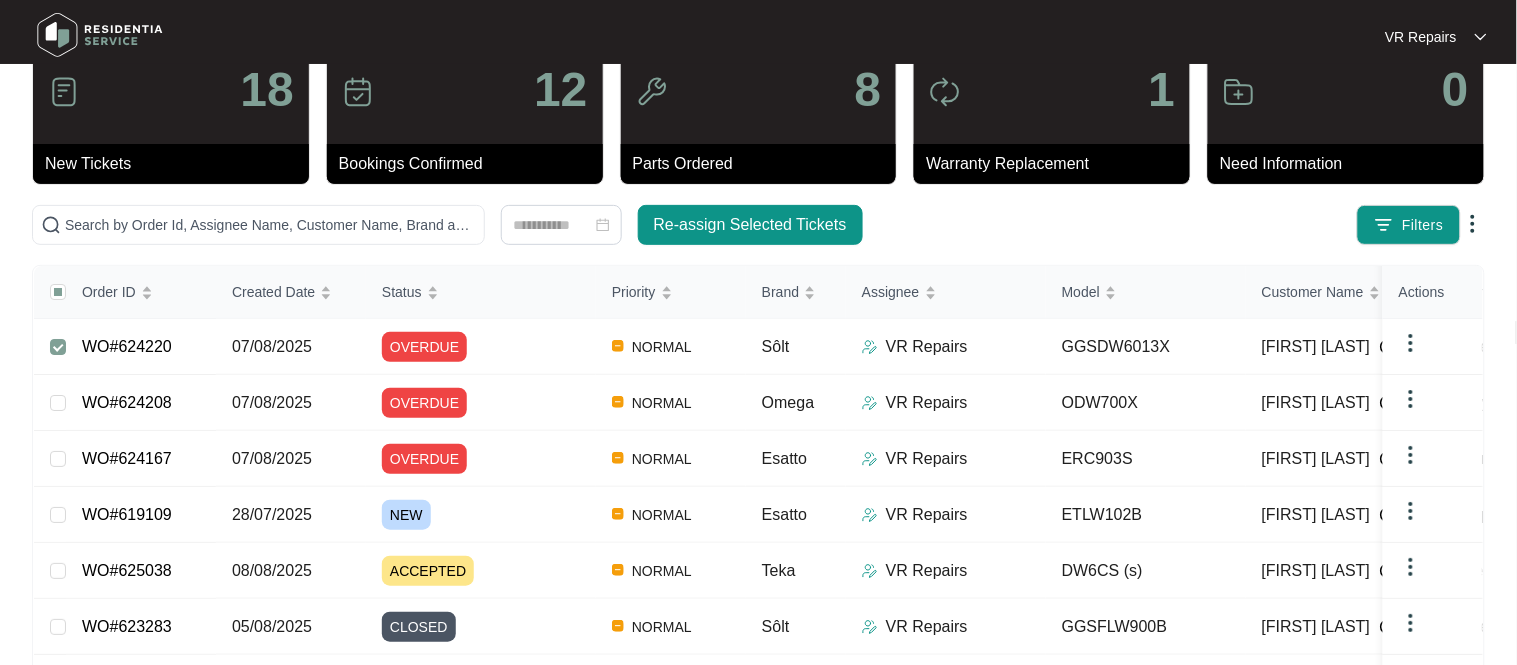 click on "WO#624220" at bounding box center [127, 346] 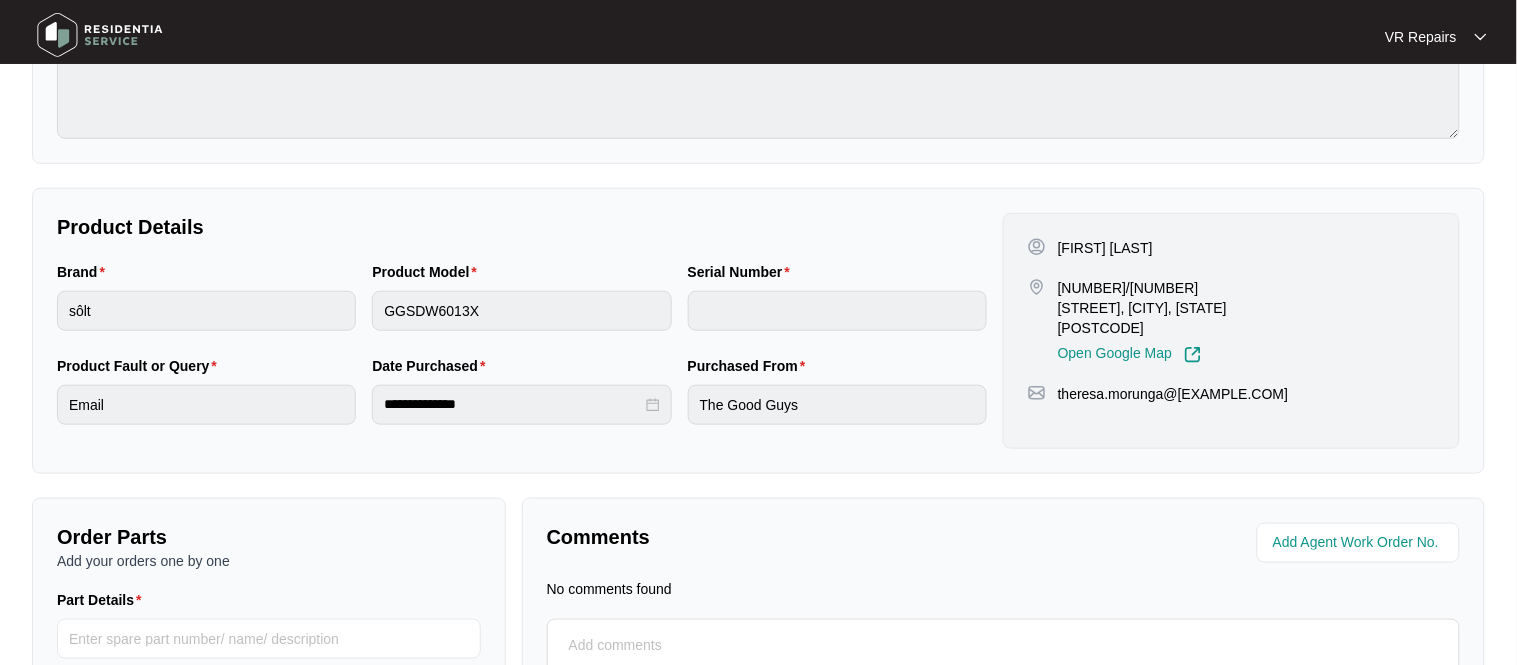 scroll, scrollTop: 0, scrollLeft: 0, axis: both 